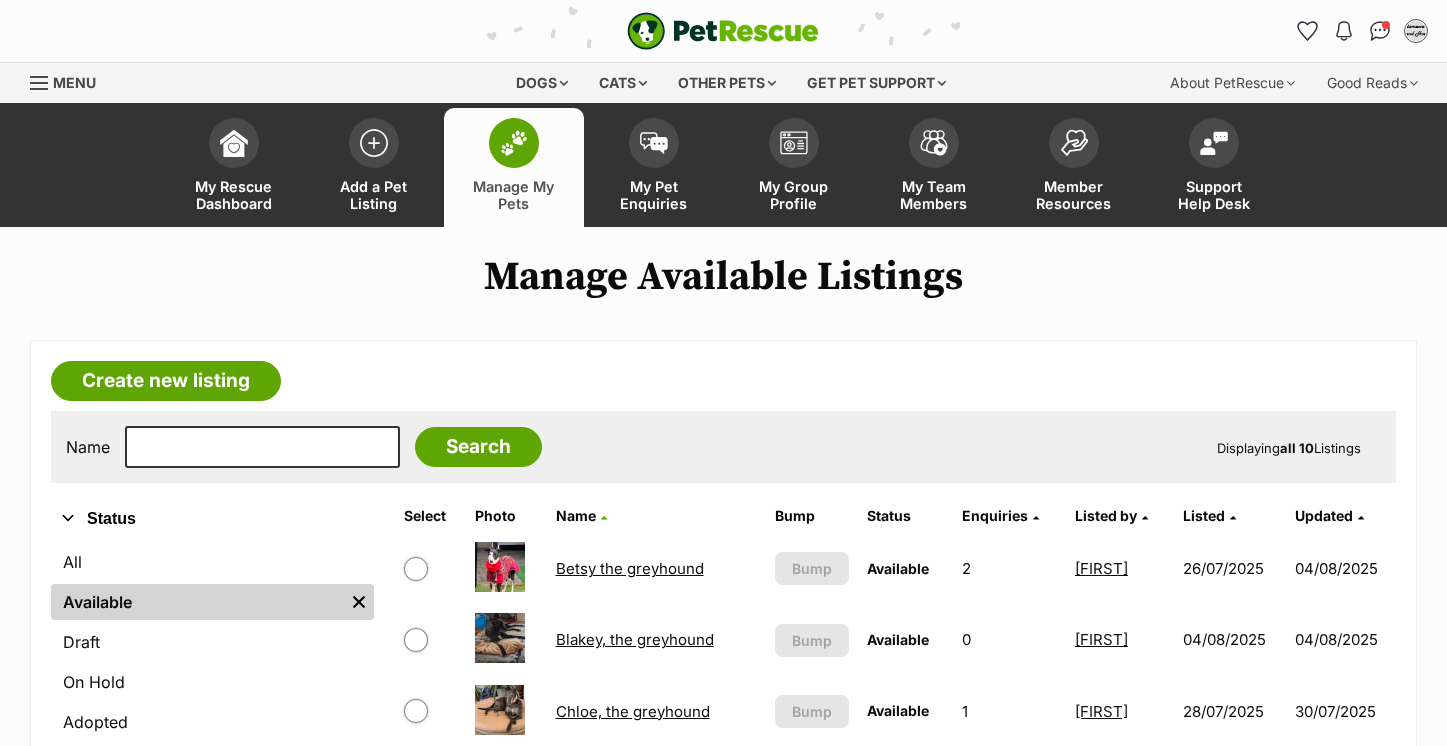 scroll, scrollTop: 0, scrollLeft: 0, axis: both 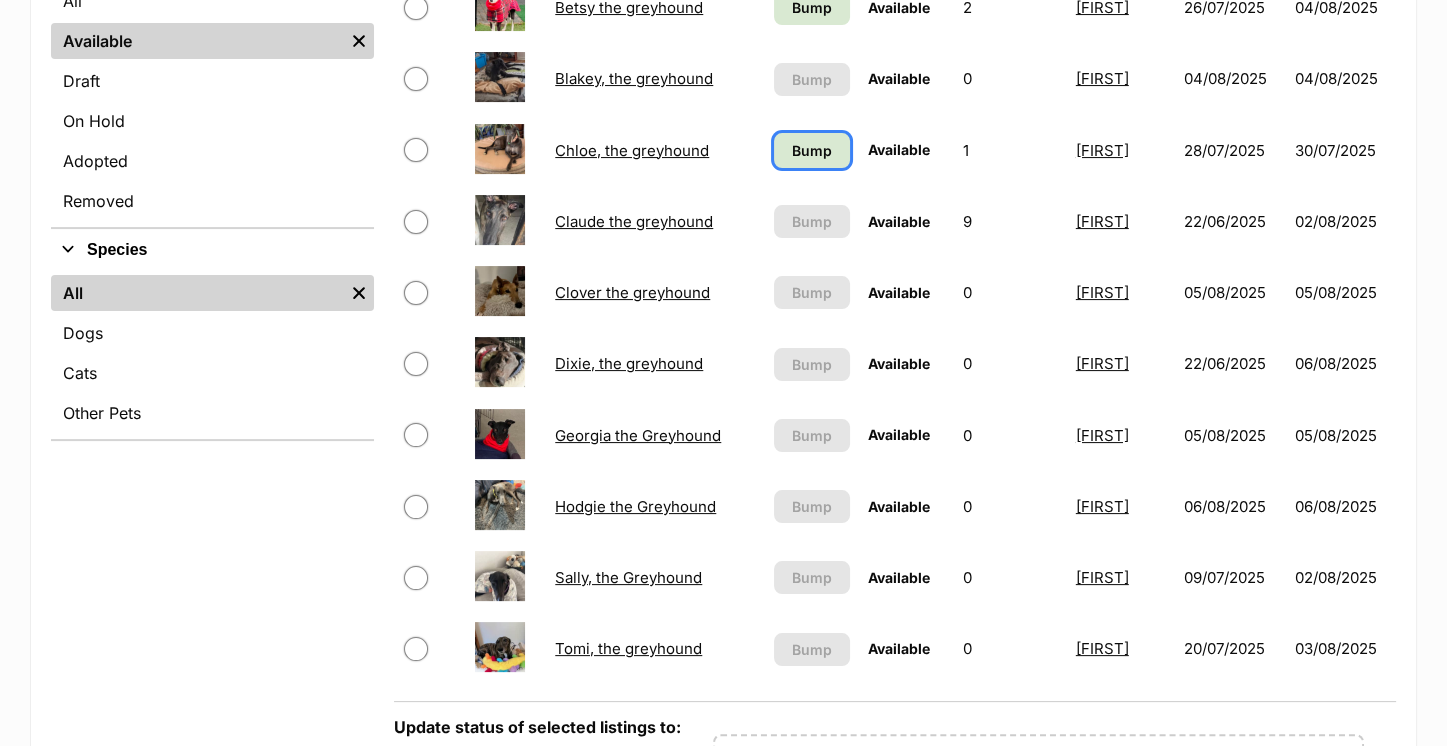 click on "Bump" at bounding box center (812, 150) 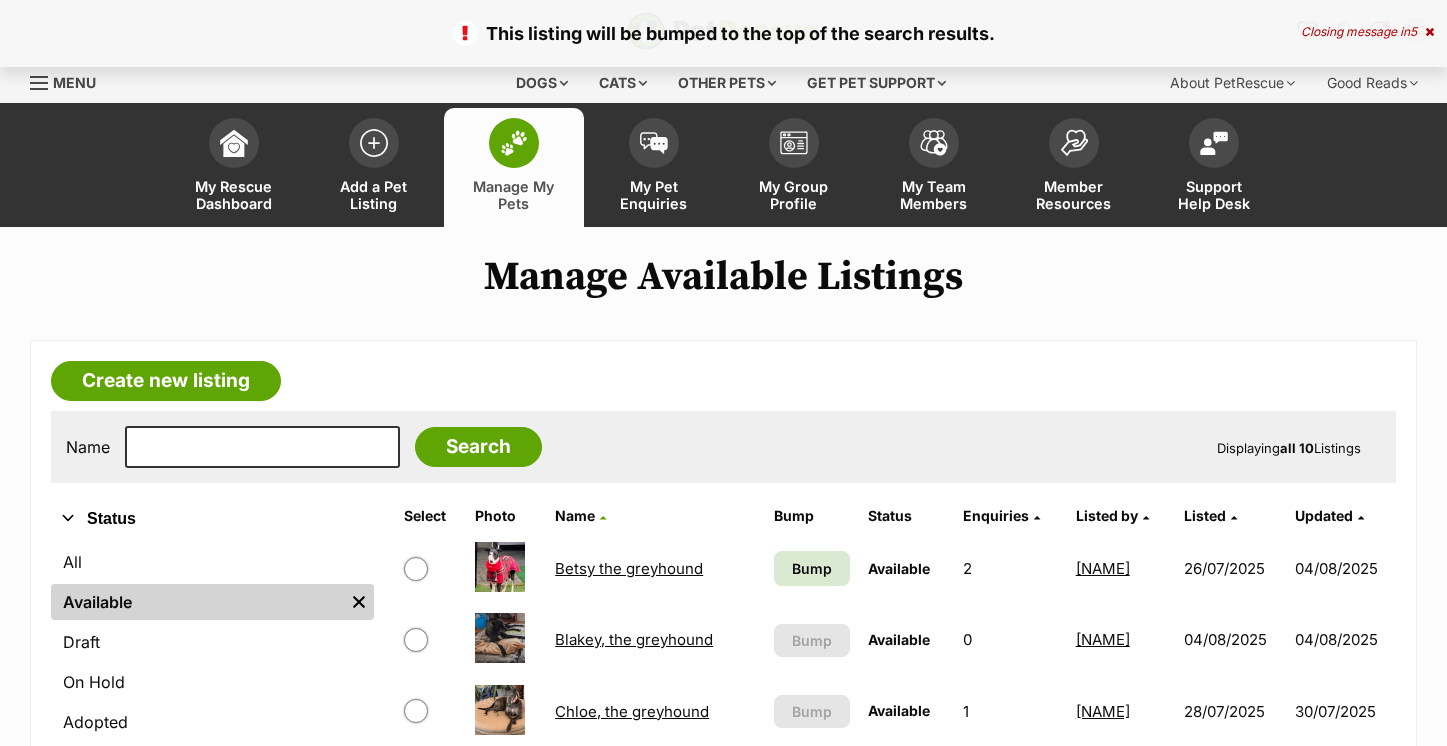 scroll, scrollTop: 296, scrollLeft: 0, axis: vertical 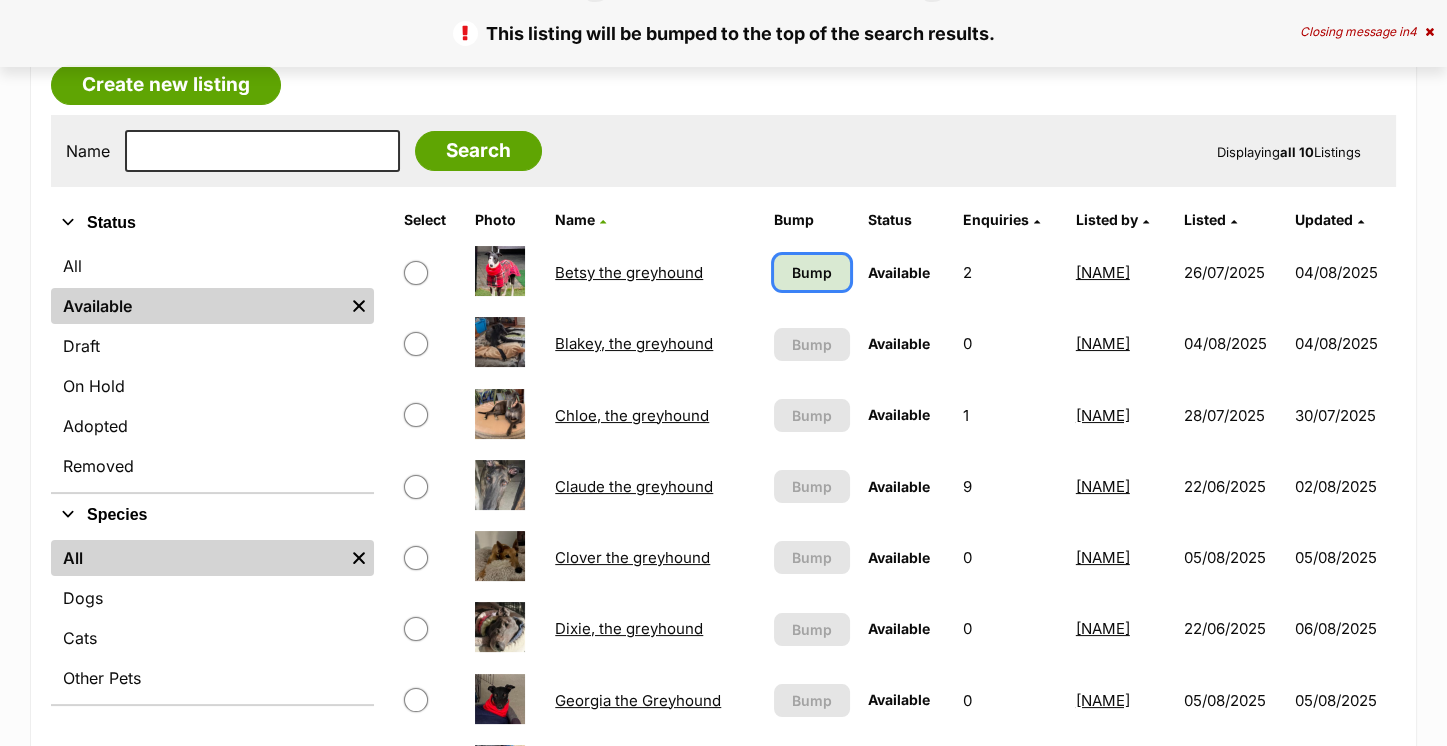 click on "Bump" at bounding box center [812, 272] 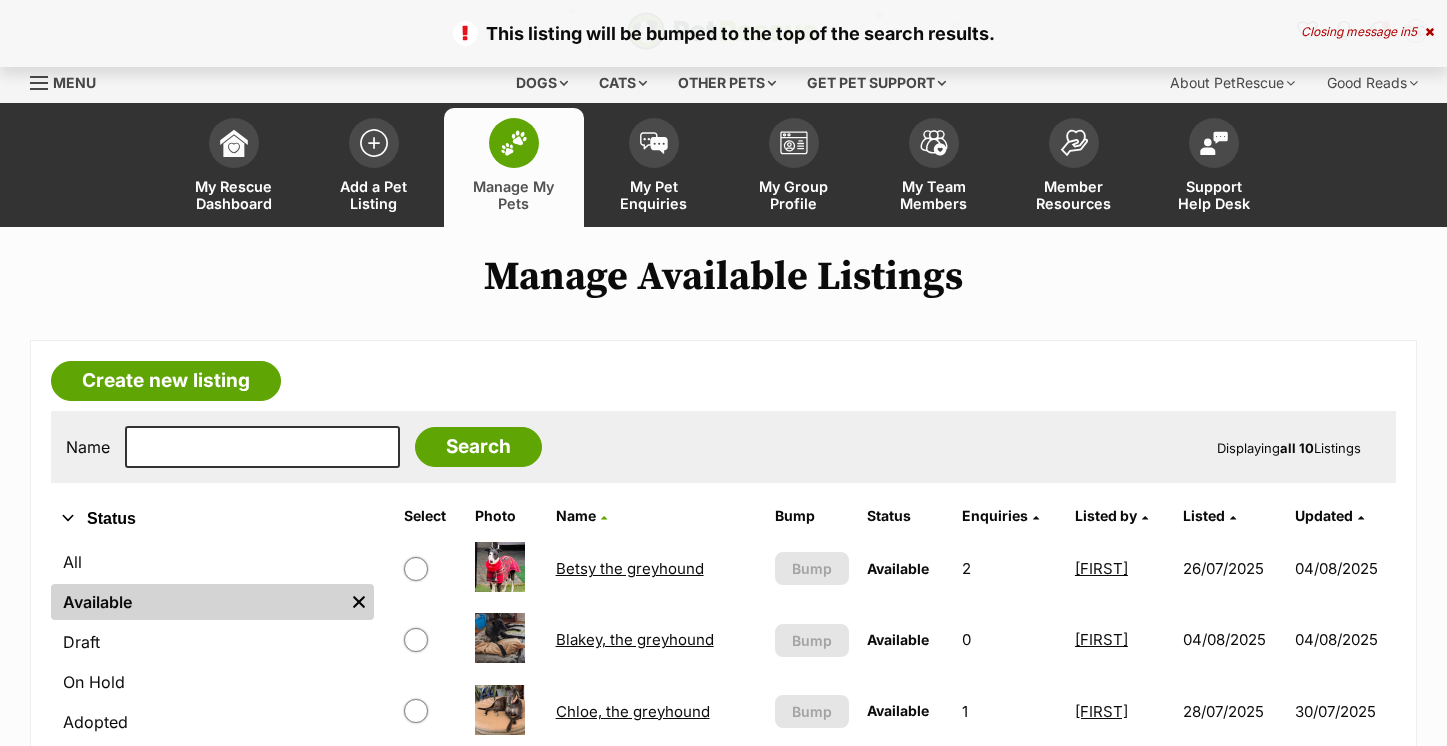 scroll, scrollTop: 0, scrollLeft: 0, axis: both 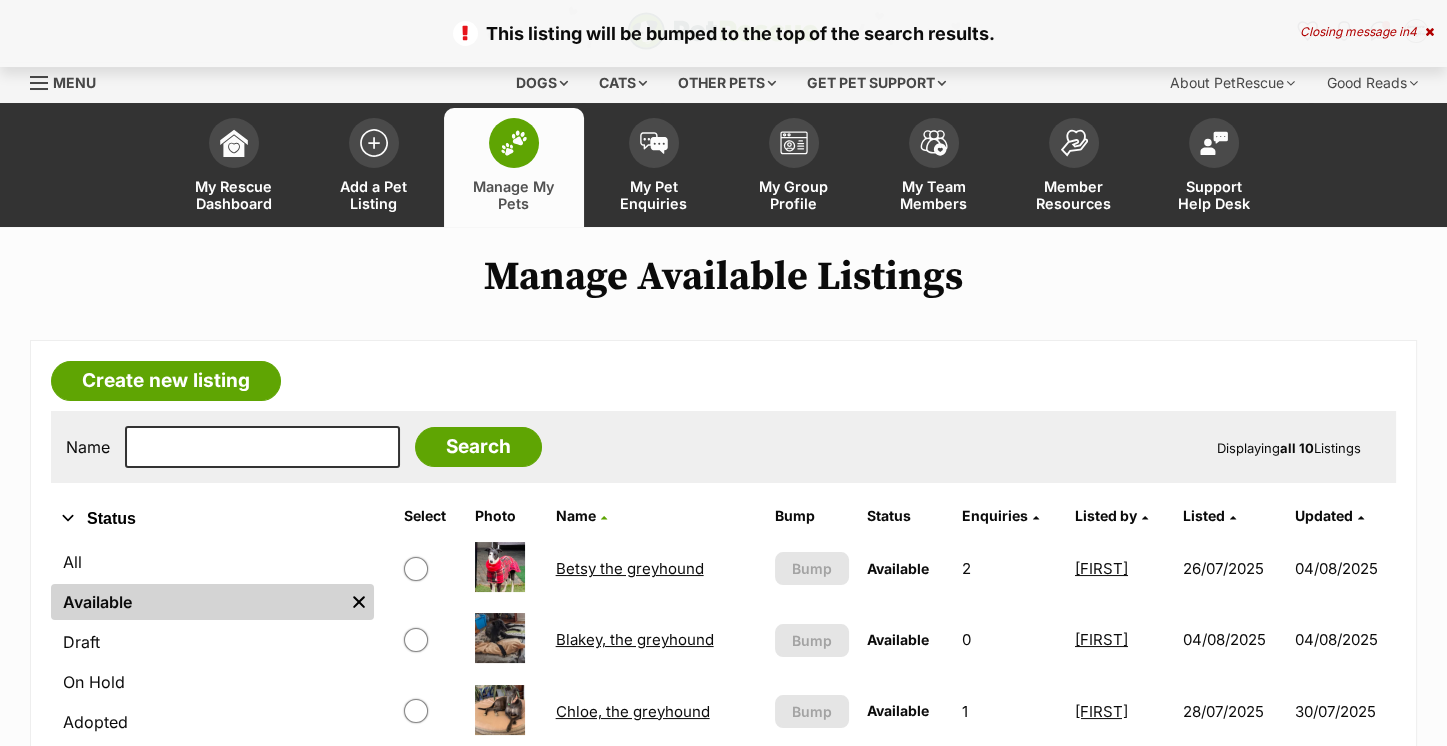 click on "Betsy the greyhound" at bounding box center [630, 568] 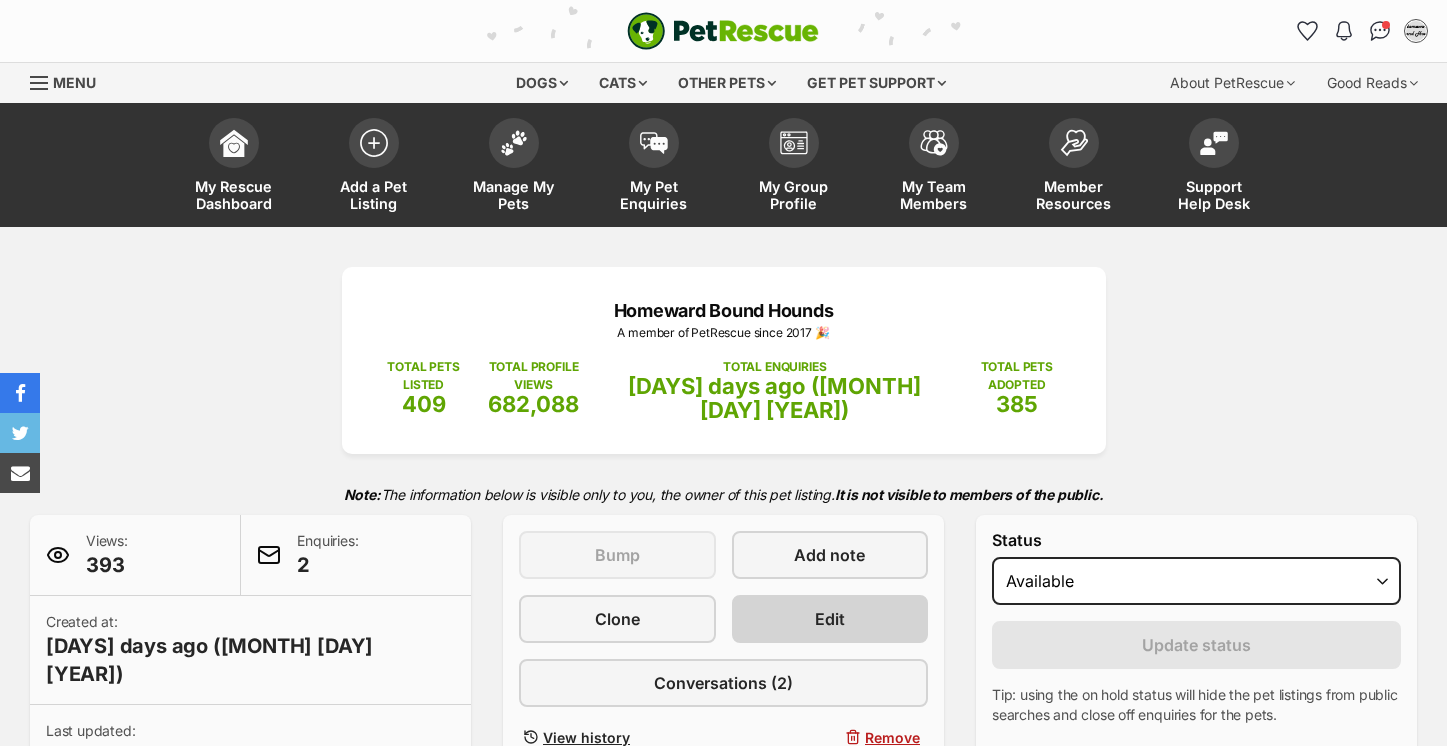 scroll, scrollTop: 0, scrollLeft: 0, axis: both 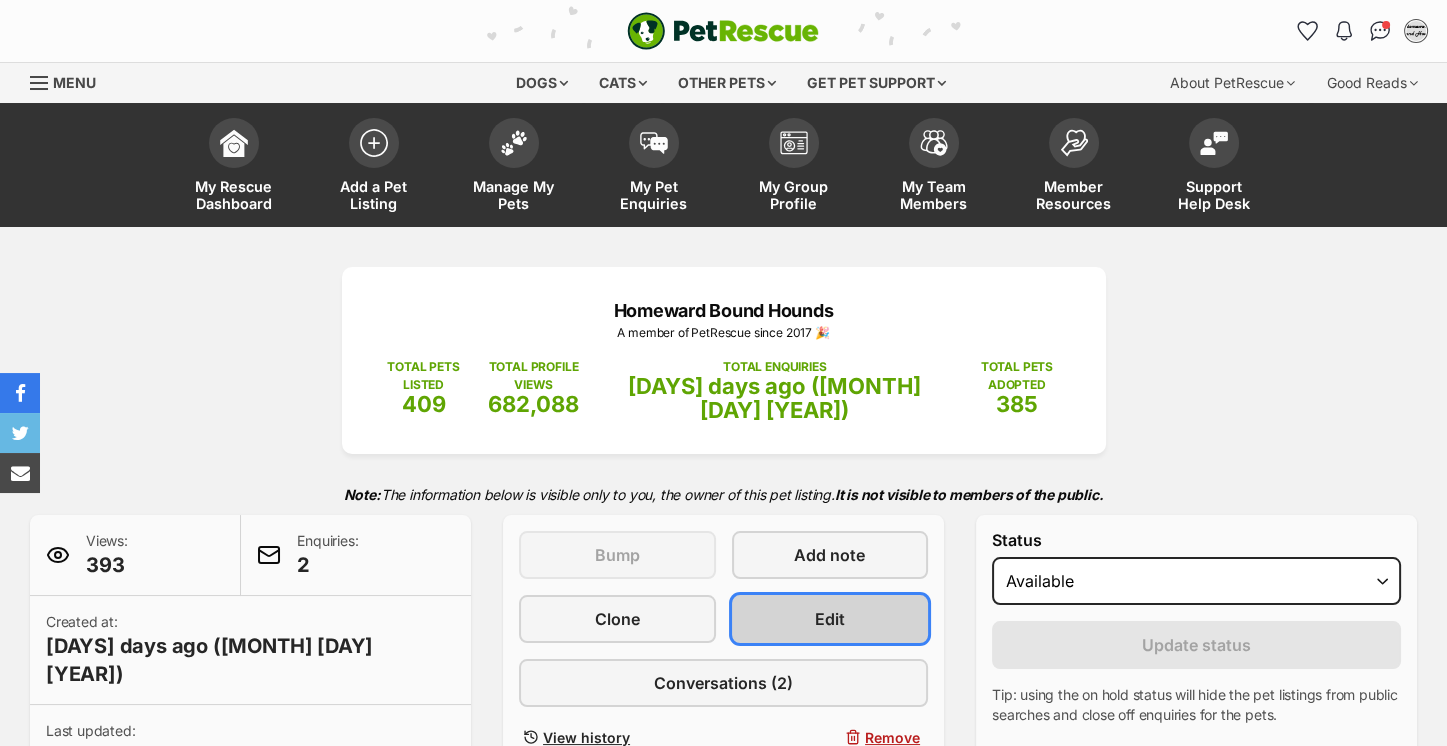 click on "Edit" at bounding box center (830, 619) 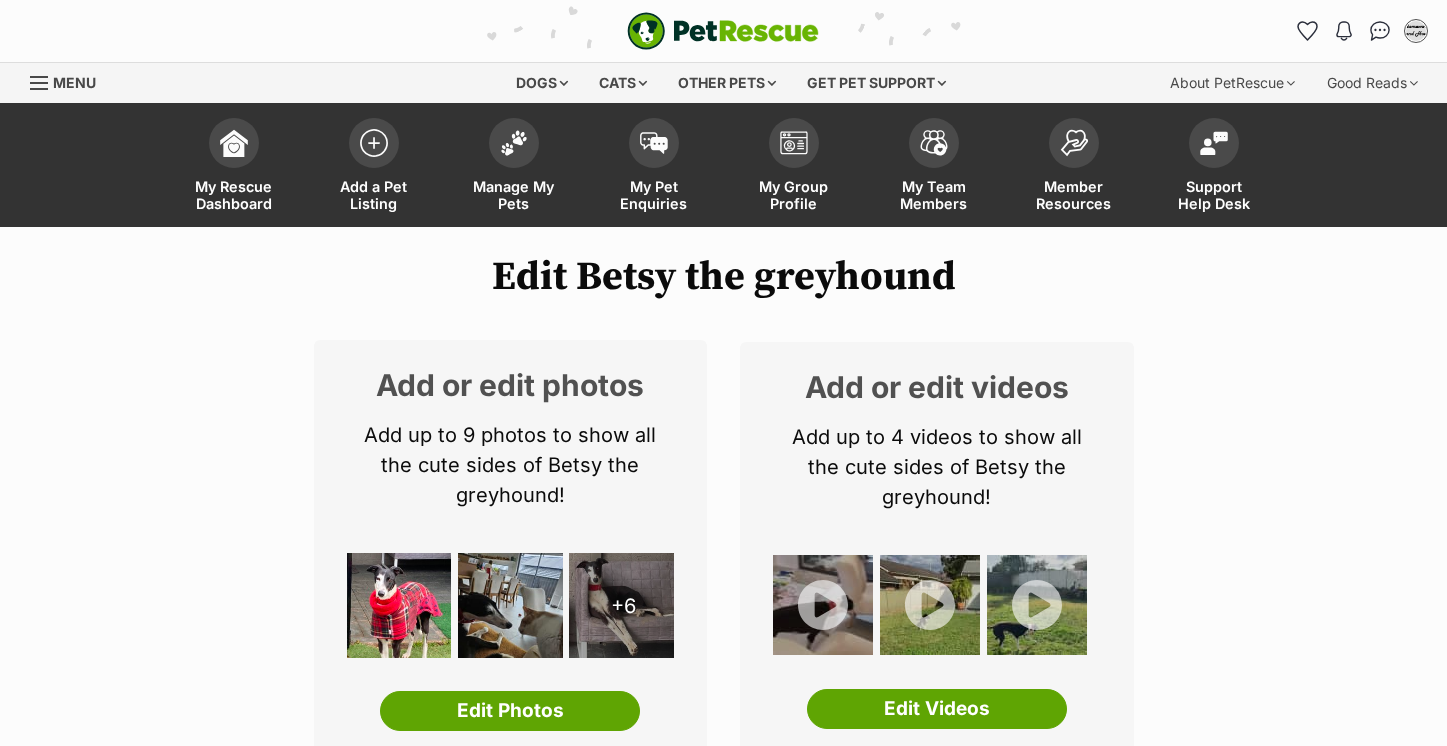 scroll, scrollTop: 274, scrollLeft: 0, axis: vertical 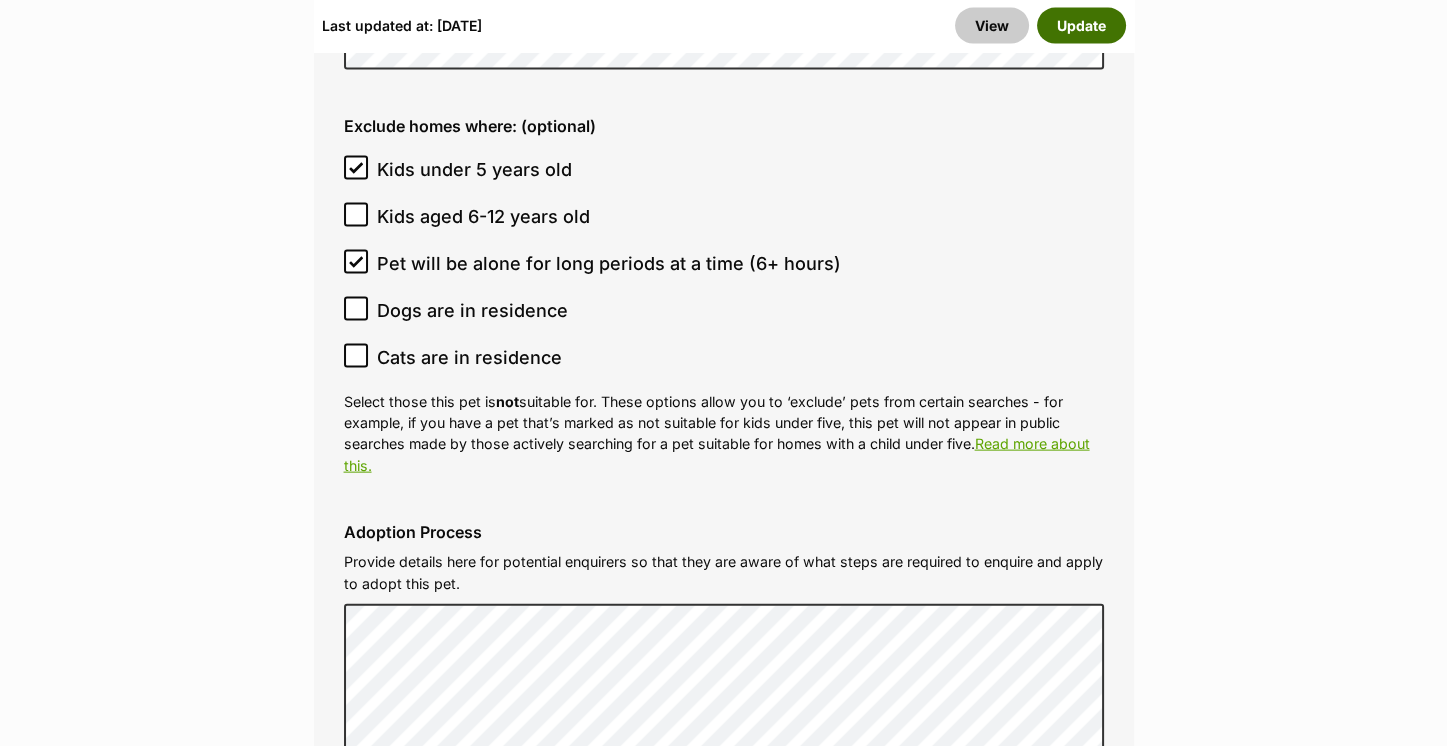 click on "Update" at bounding box center (1081, 25) 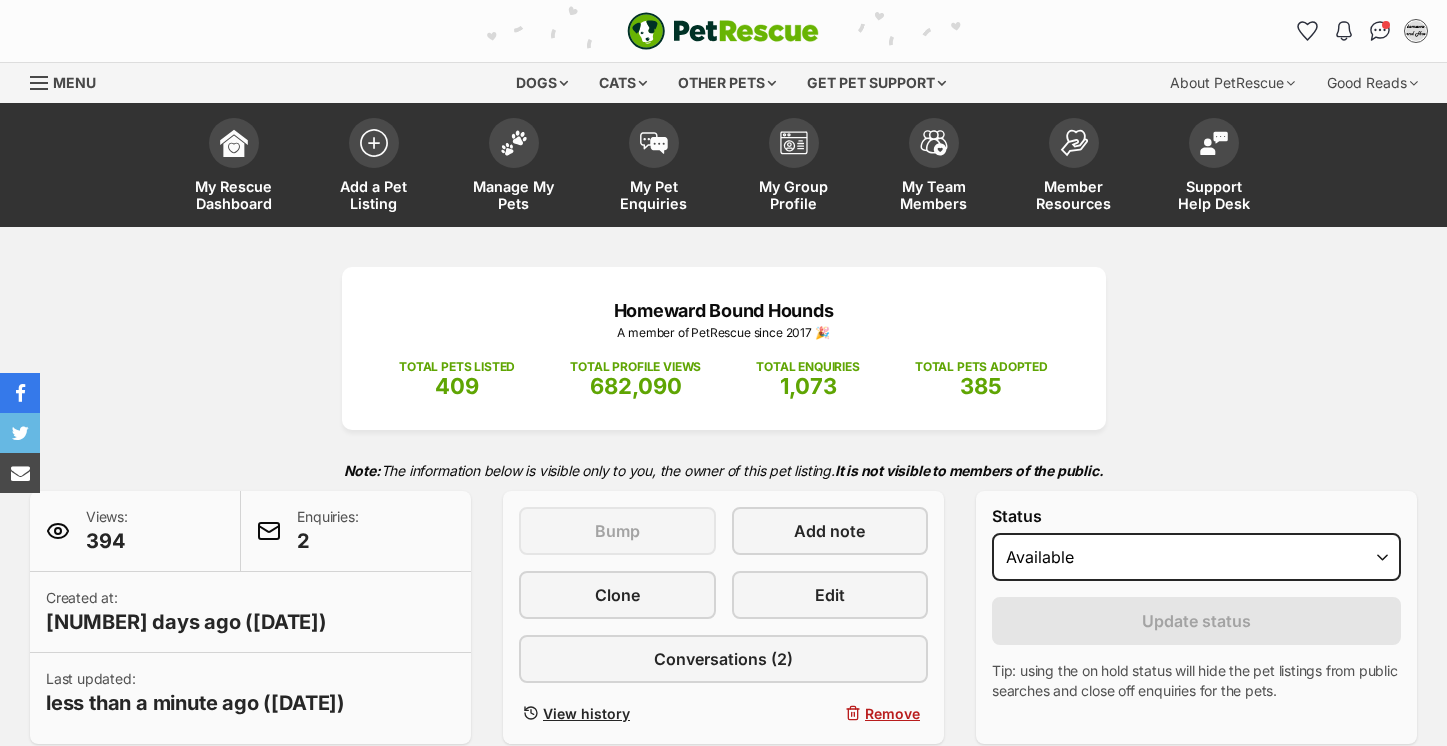 scroll, scrollTop: 0, scrollLeft: 0, axis: both 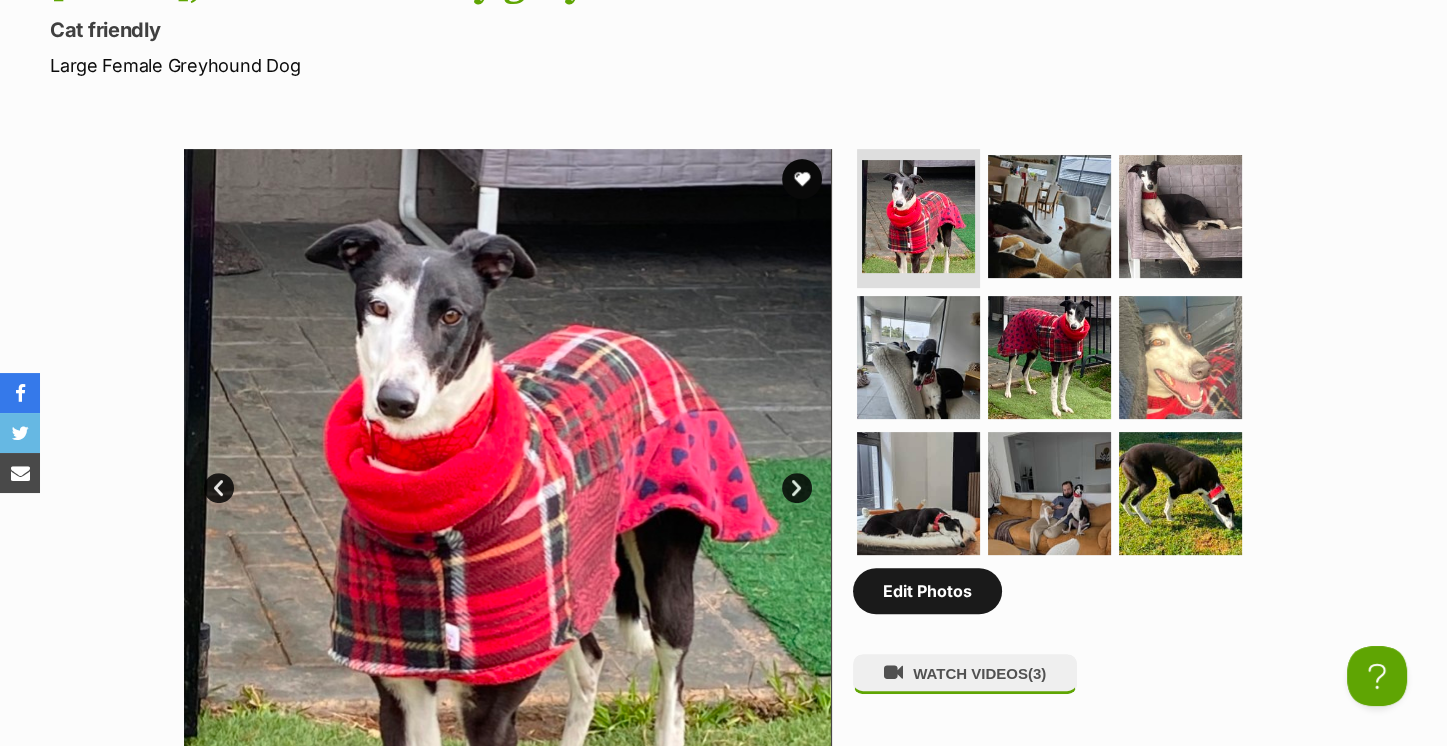 click on "Edit Photos" at bounding box center [927, 591] 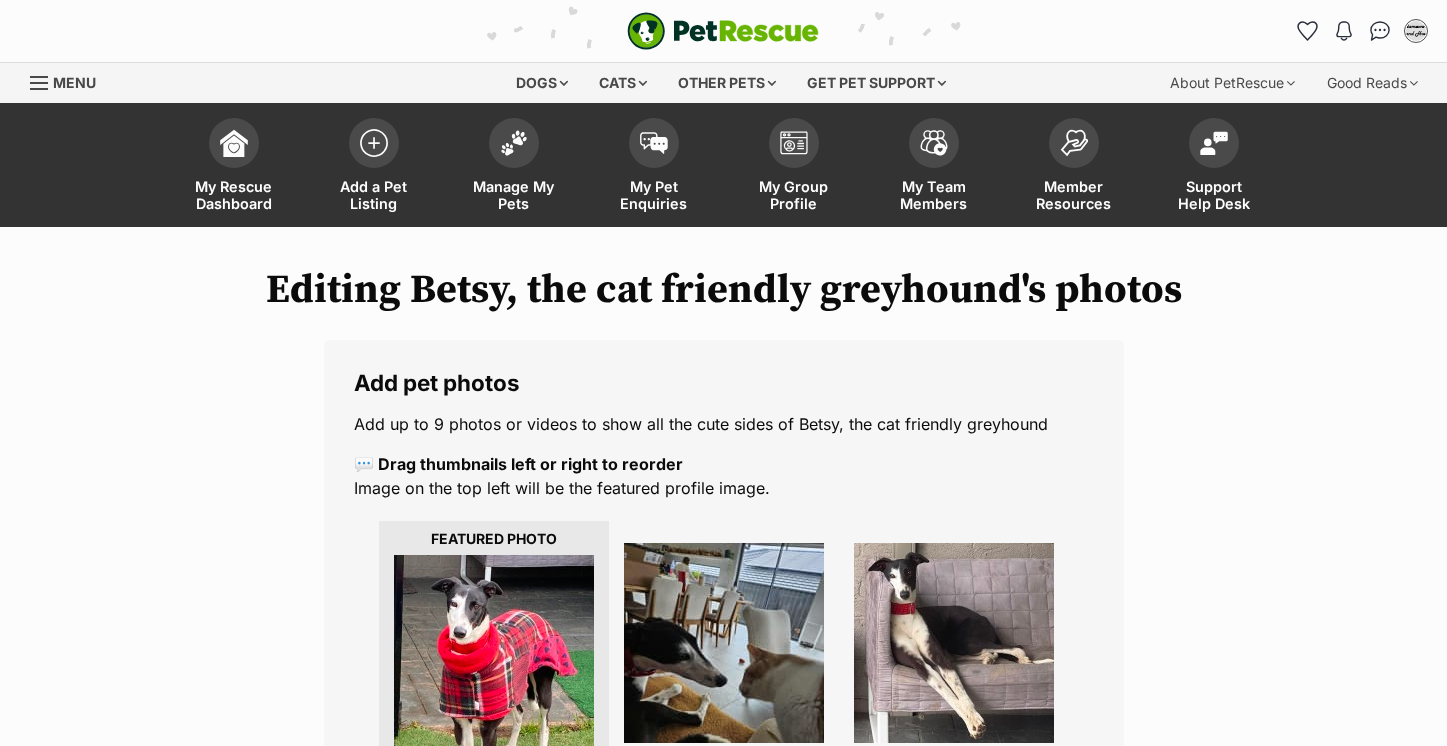 scroll, scrollTop: 0, scrollLeft: 0, axis: both 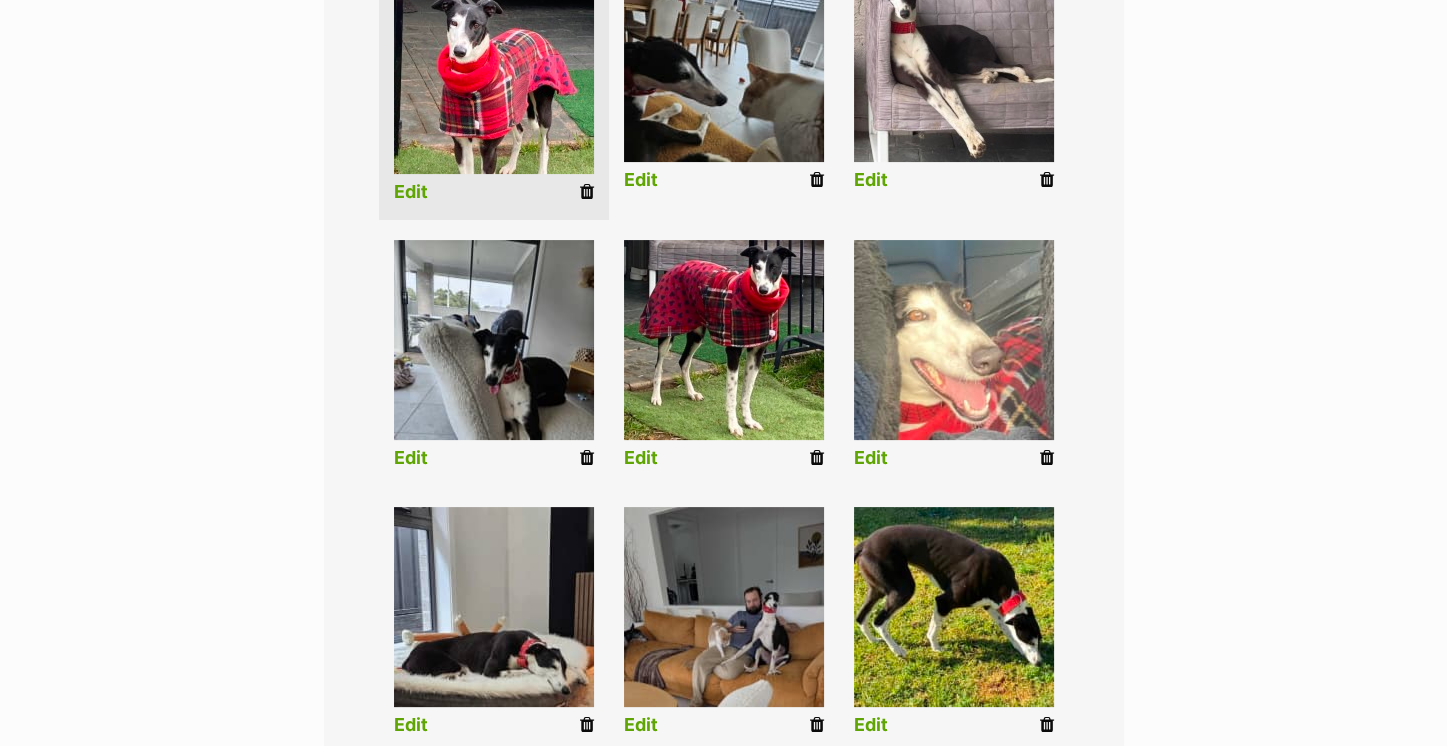 click at bounding box center (1047, 725) 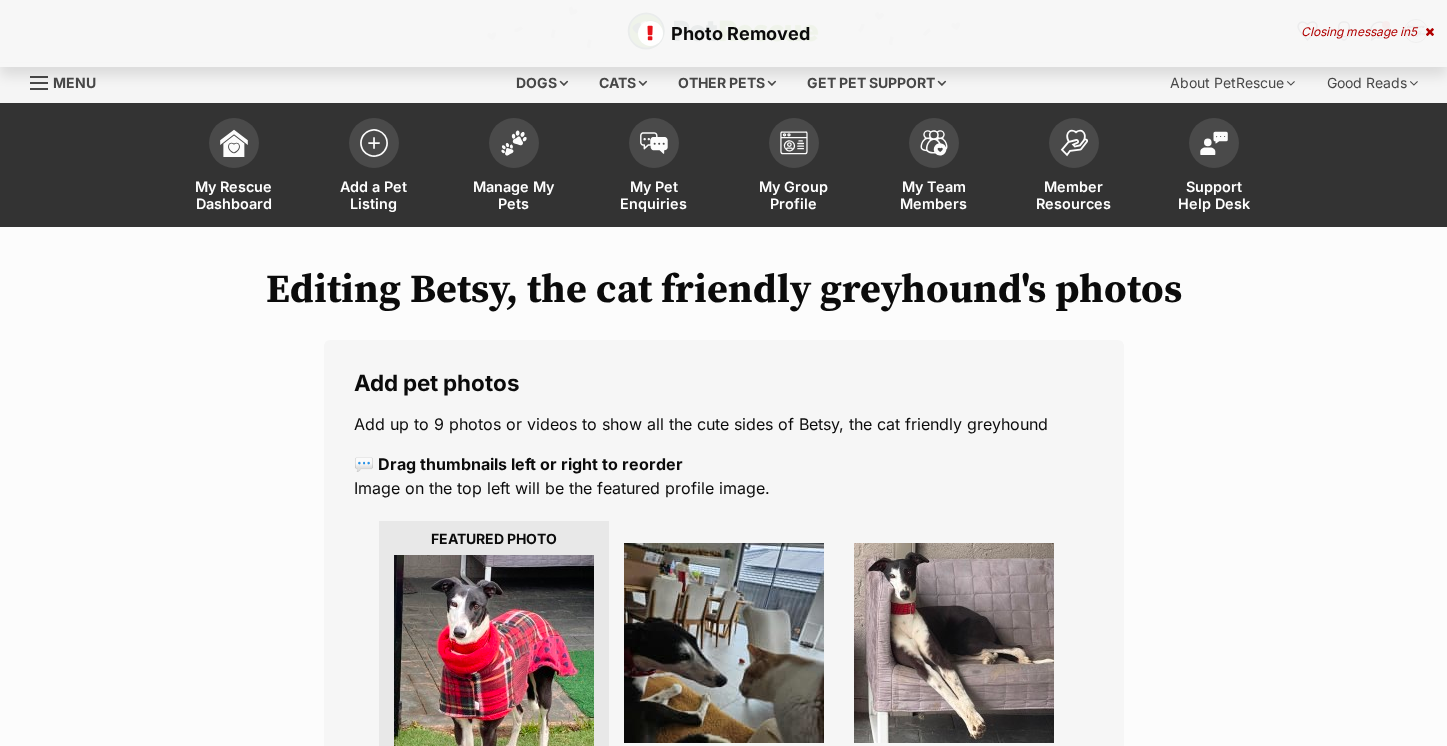 scroll, scrollTop: 0, scrollLeft: 0, axis: both 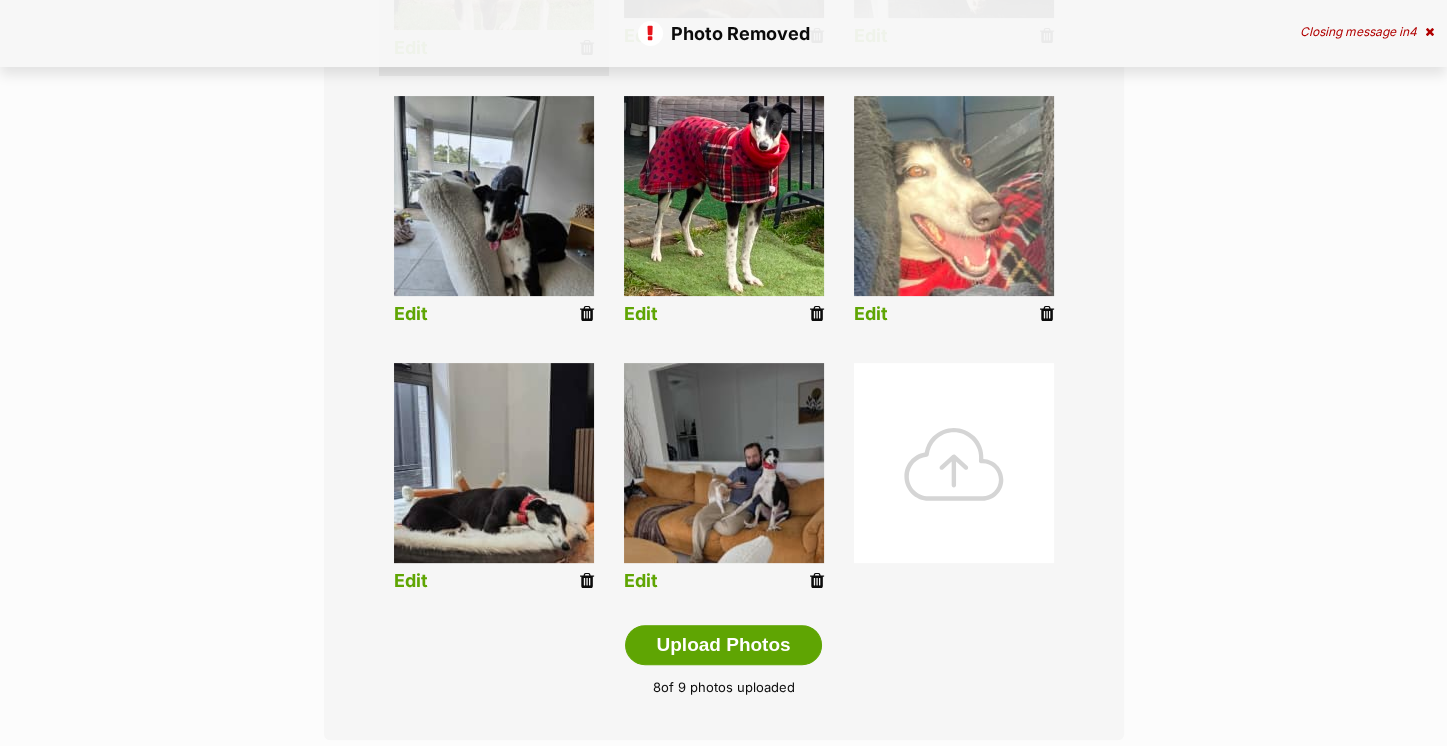 click at bounding box center [954, 463] 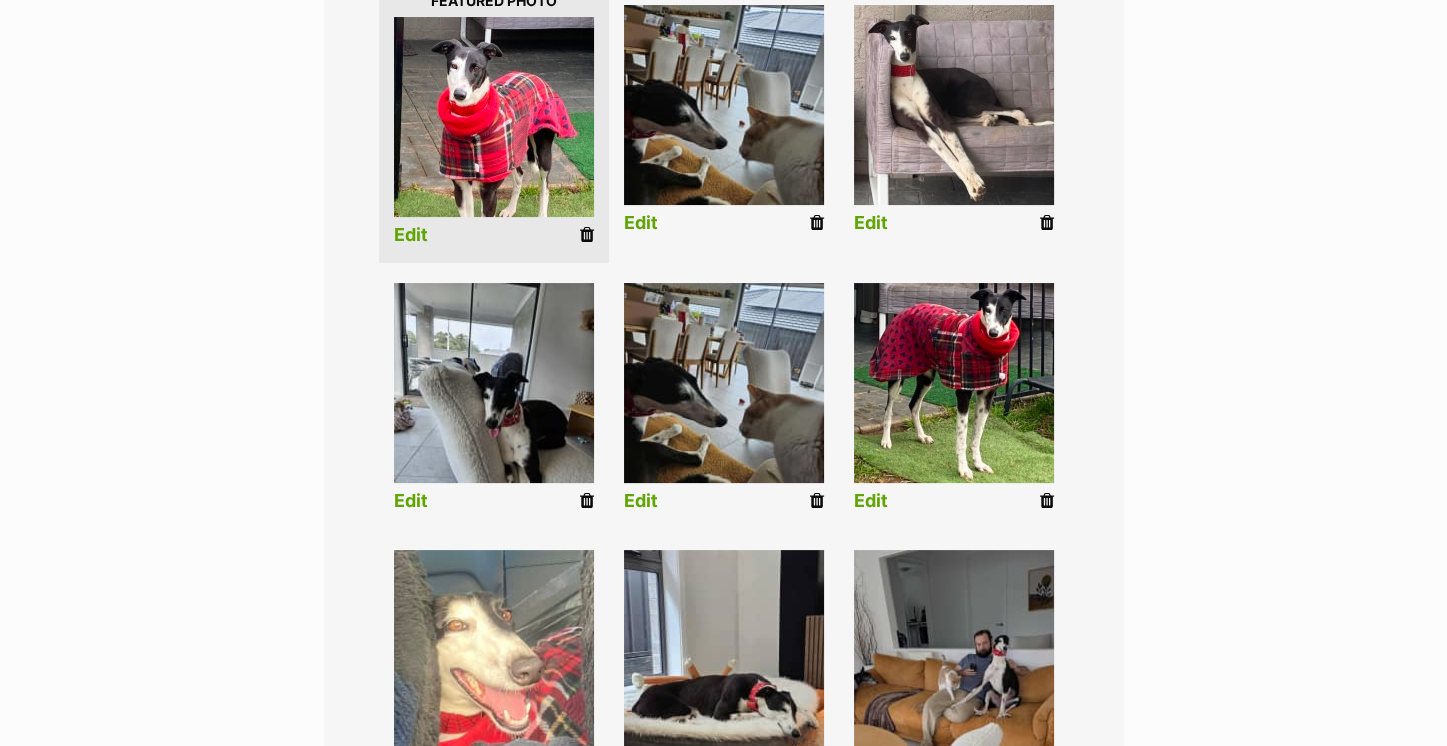 scroll, scrollTop: 537, scrollLeft: 0, axis: vertical 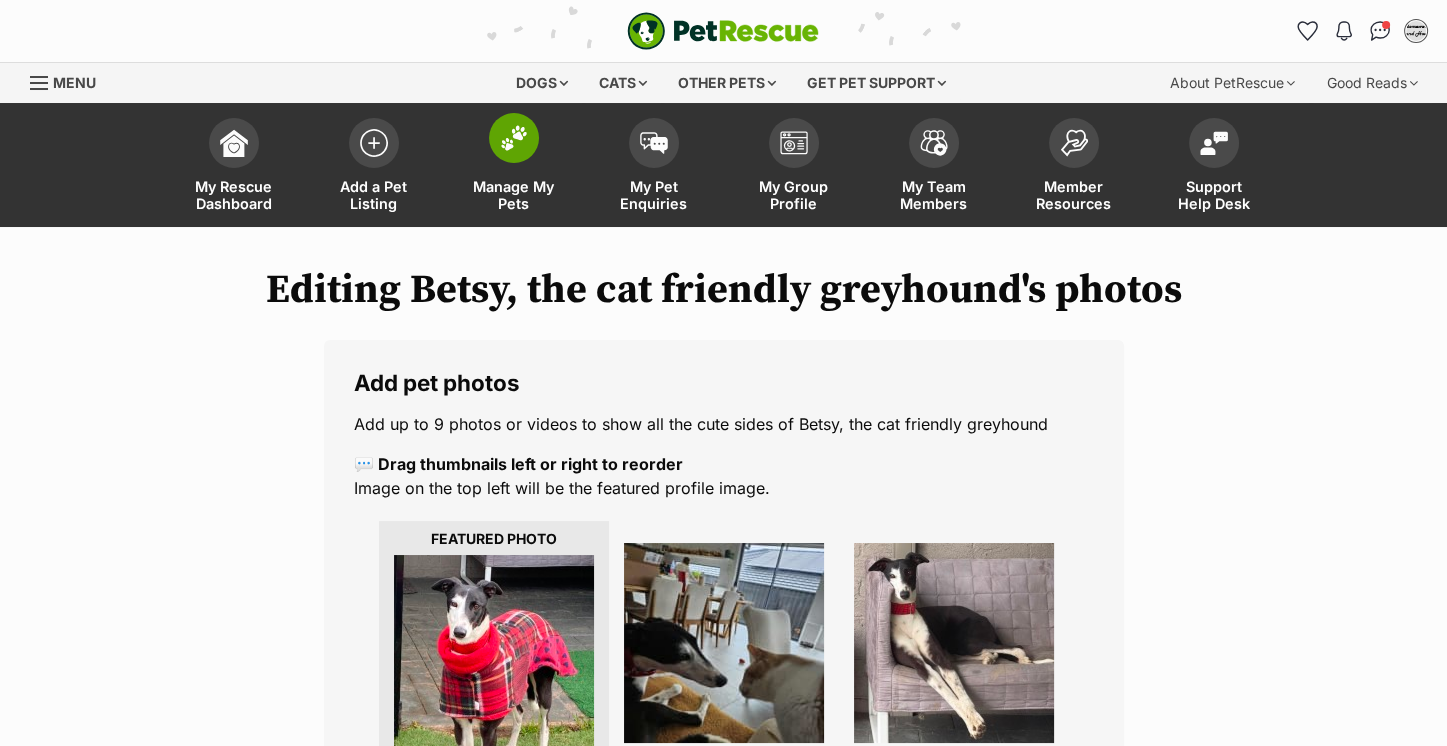 click at bounding box center [514, 138] 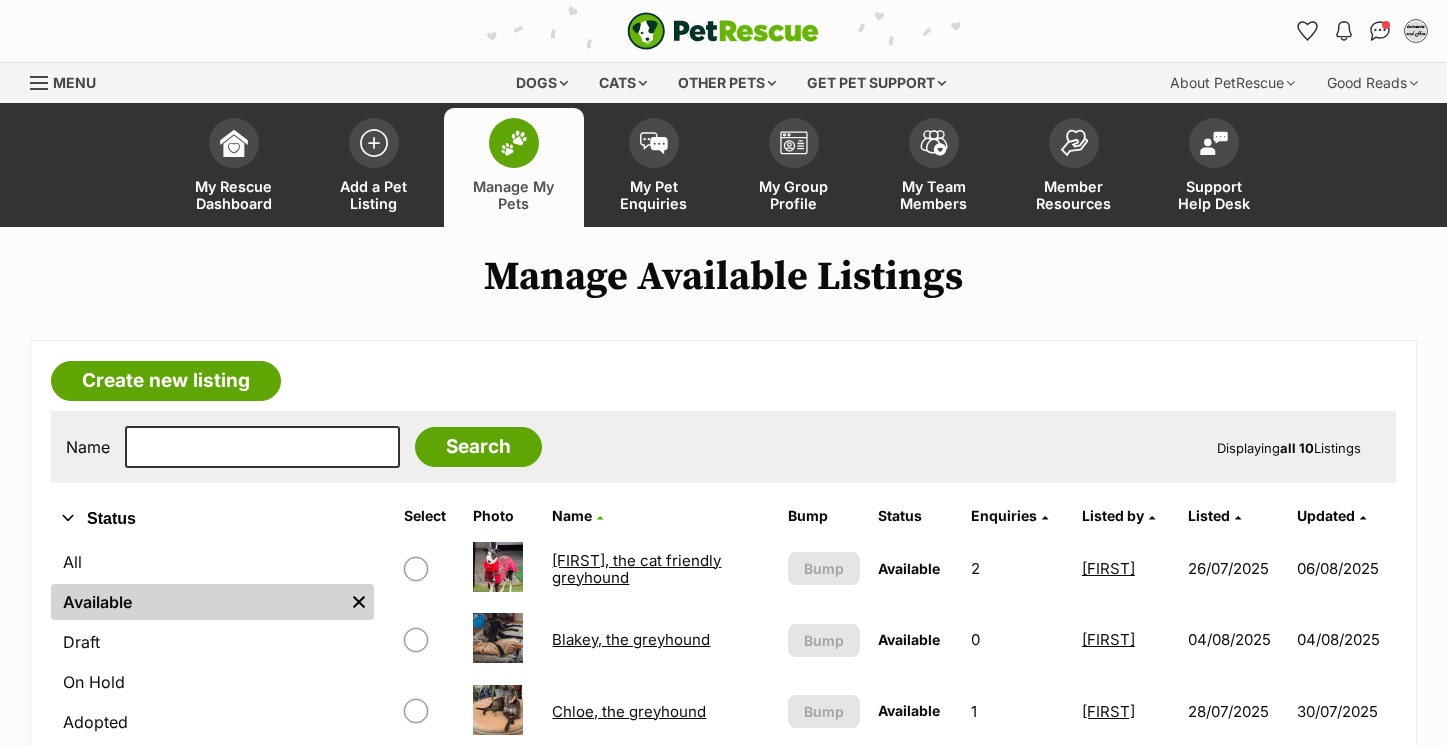 scroll, scrollTop: 0, scrollLeft: 0, axis: both 